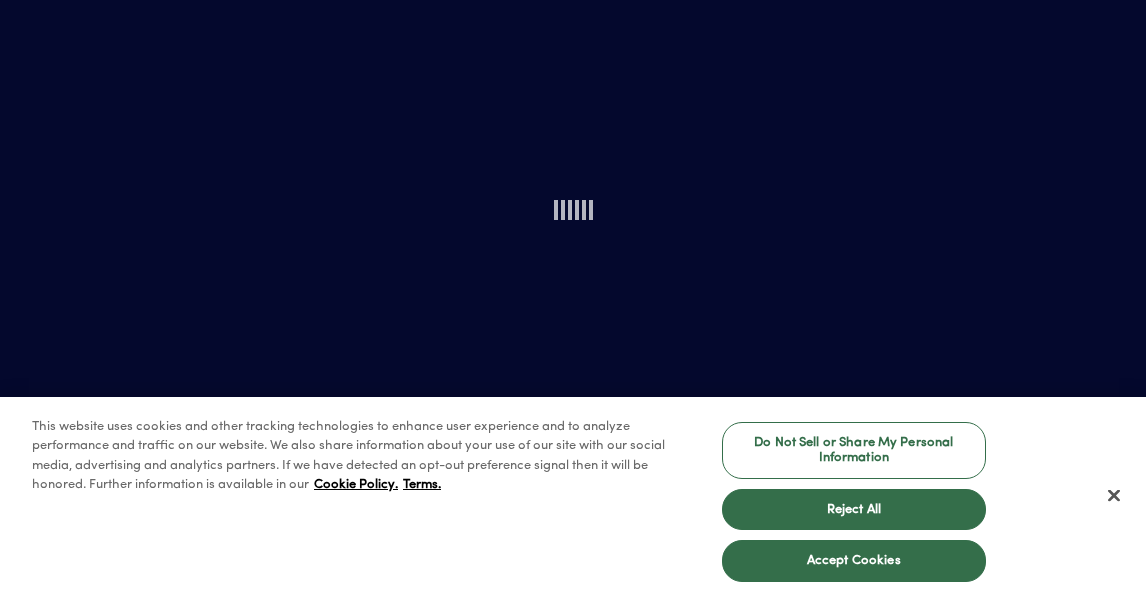 scroll, scrollTop: 0, scrollLeft: 0, axis: both 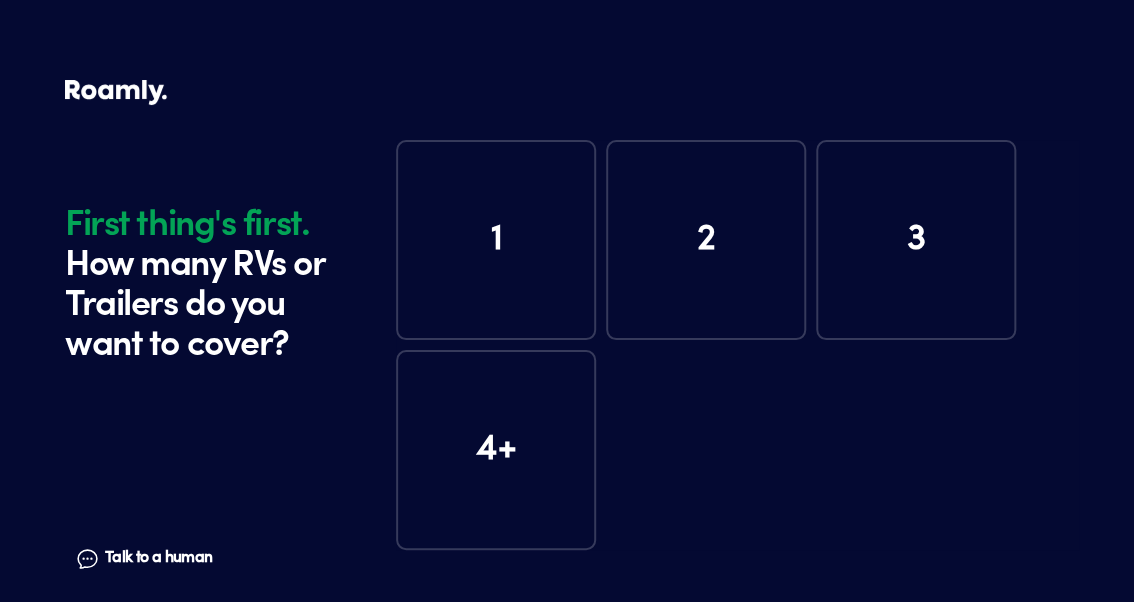 click on "First thing's first. How many RVs or Trailers do you want to cover? Talk to a human Chat First thing's first. How many RVs or Trailers do you want to cover? Talk to a human Chat 1 2 3 4+" at bounding box center [567, 306] 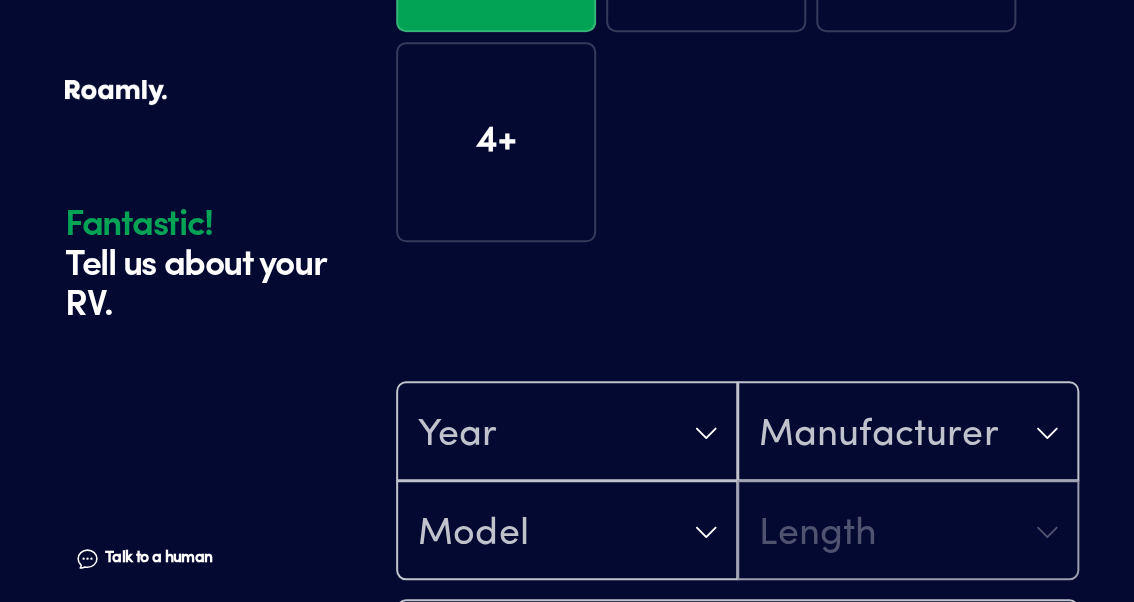 scroll, scrollTop: 590, scrollLeft: 0, axis: vertical 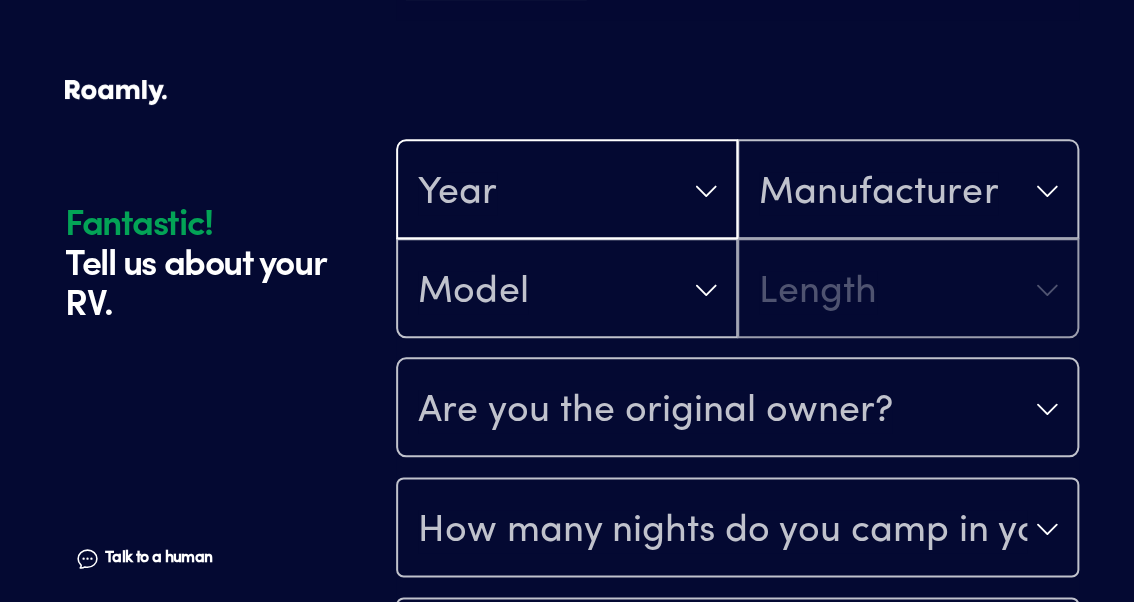 click on "Year" at bounding box center [567, 191] 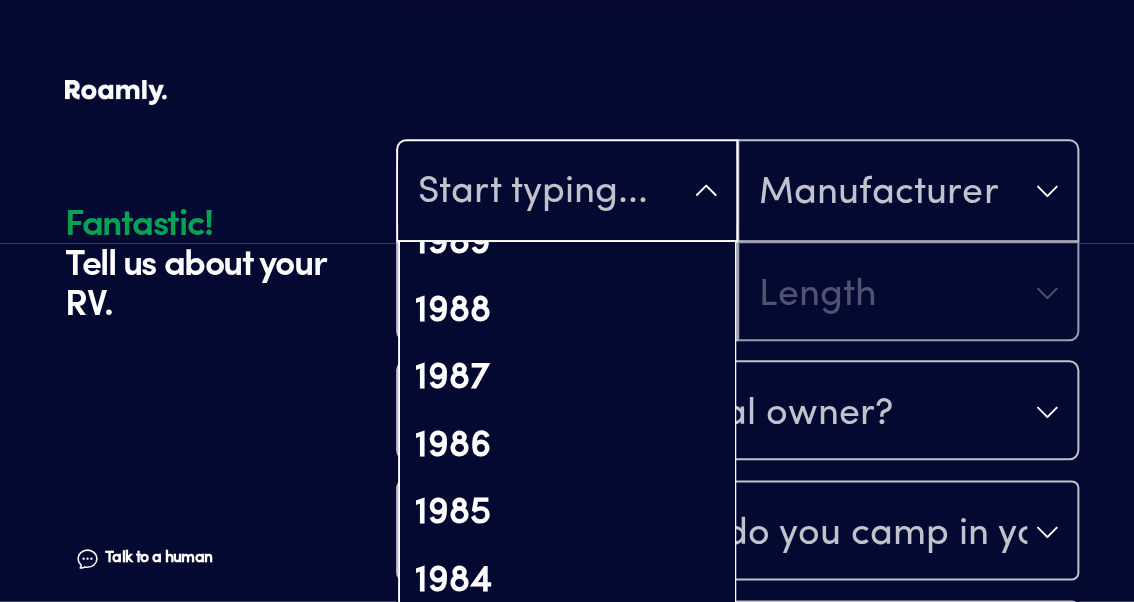 scroll, scrollTop: 2560, scrollLeft: 0, axis: vertical 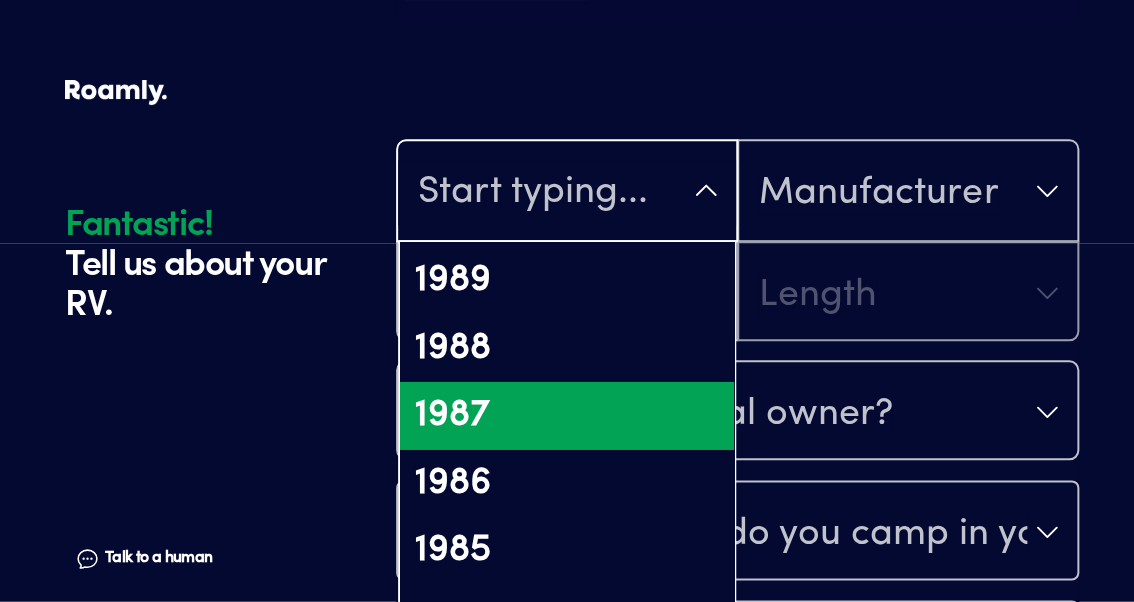 click on "1987" at bounding box center (567, 416) 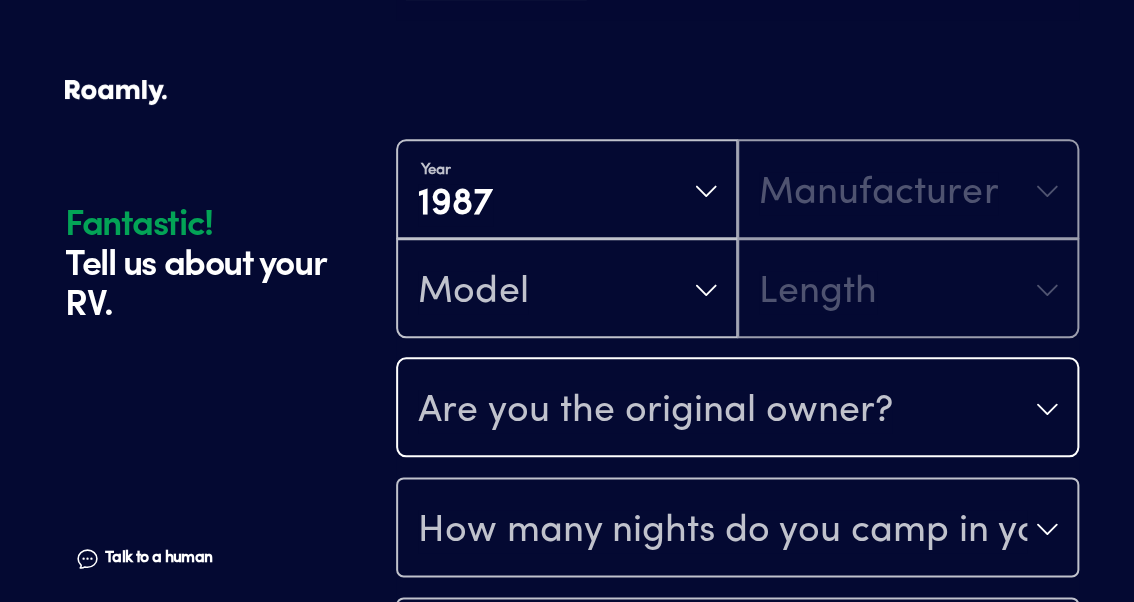 click on "Are you the original owner?" at bounding box center (655, 411) 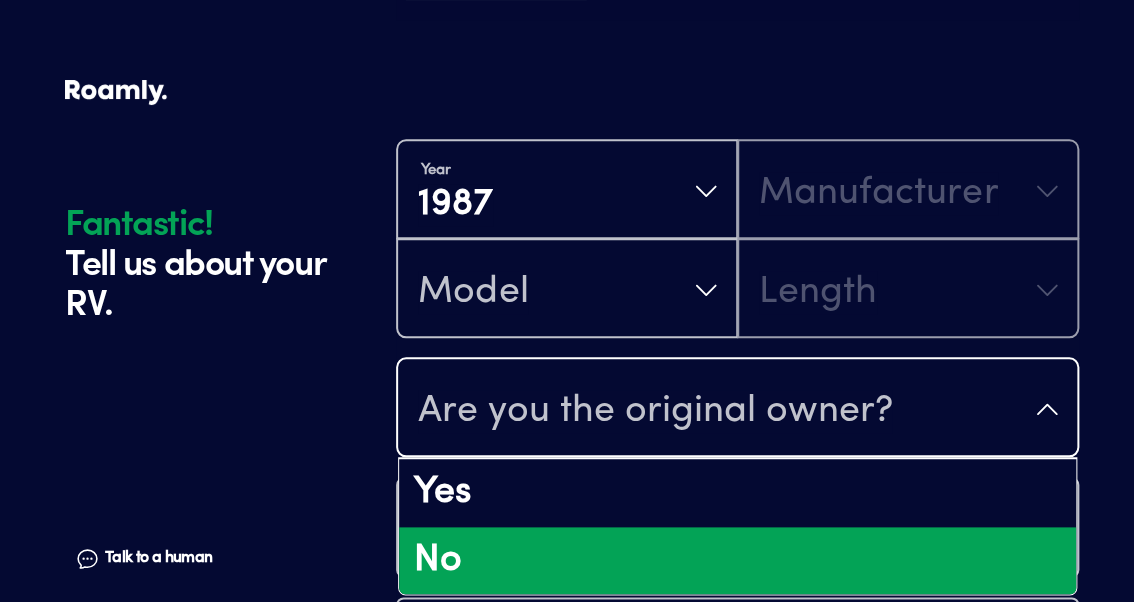 click on "No" at bounding box center [737, 561] 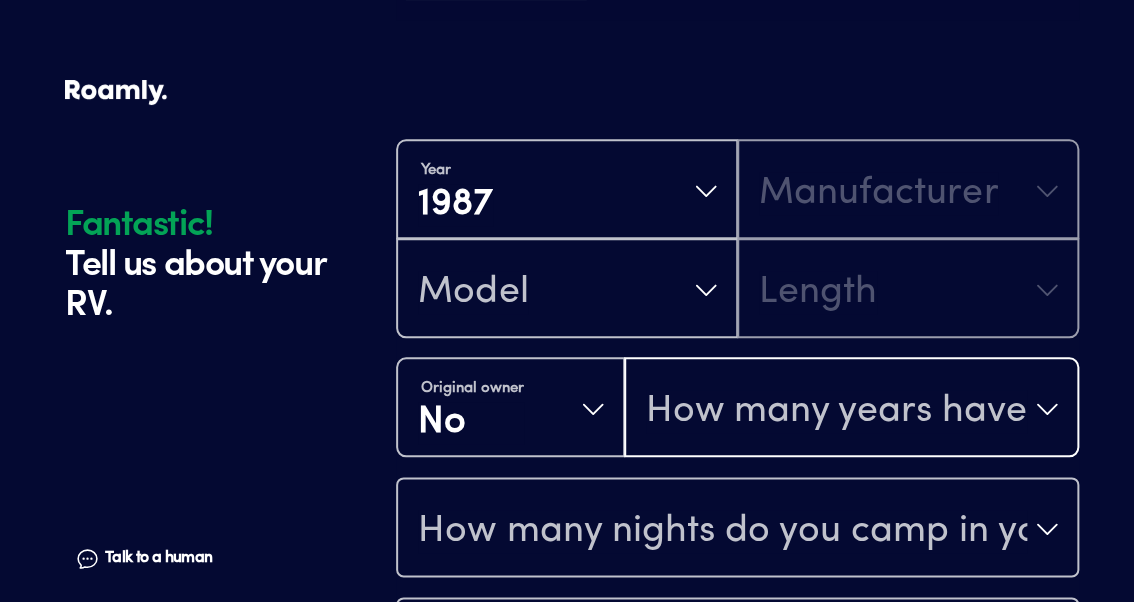 click on "How many years have you owned it?" at bounding box center (836, 411) 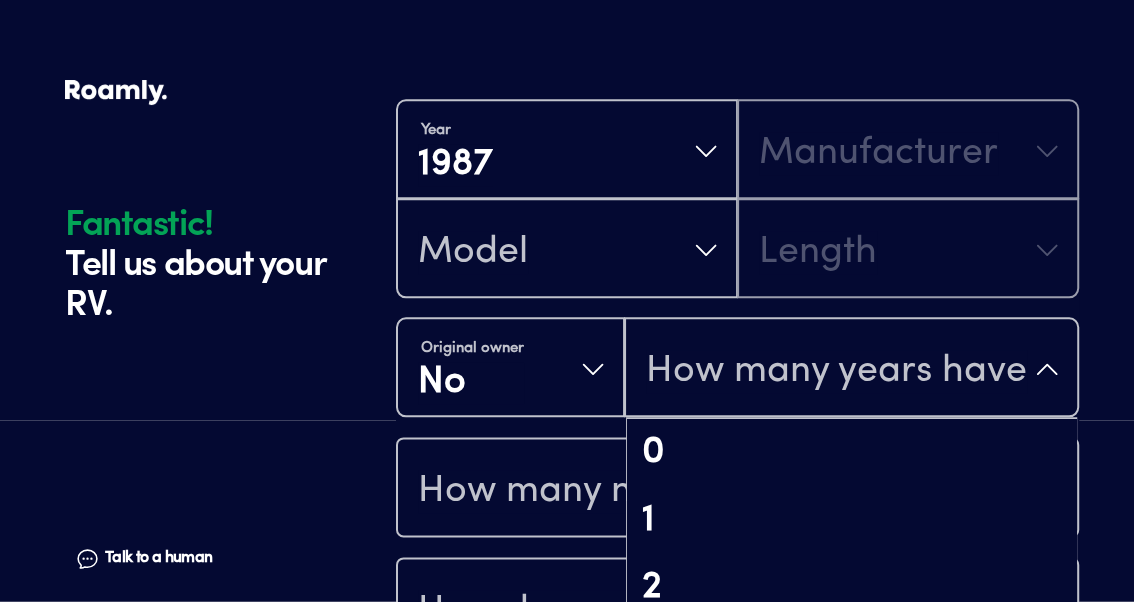 scroll, scrollTop: 80, scrollLeft: 0, axis: vertical 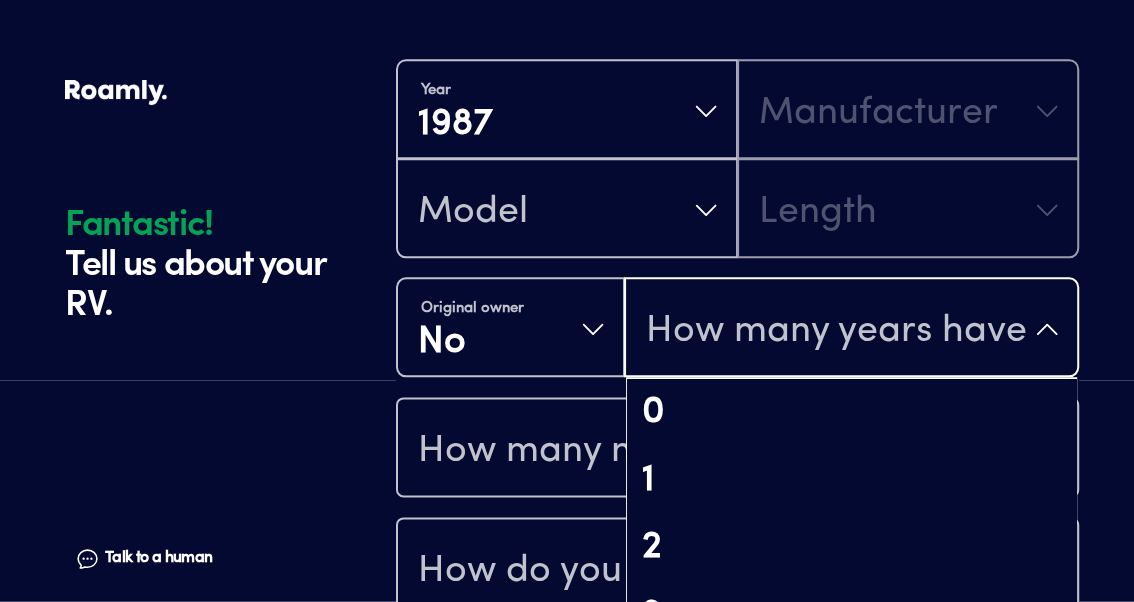 drag, startPoint x: 898, startPoint y: 342, endPoint x: 944, endPoint y: 336, distance: 46.389652 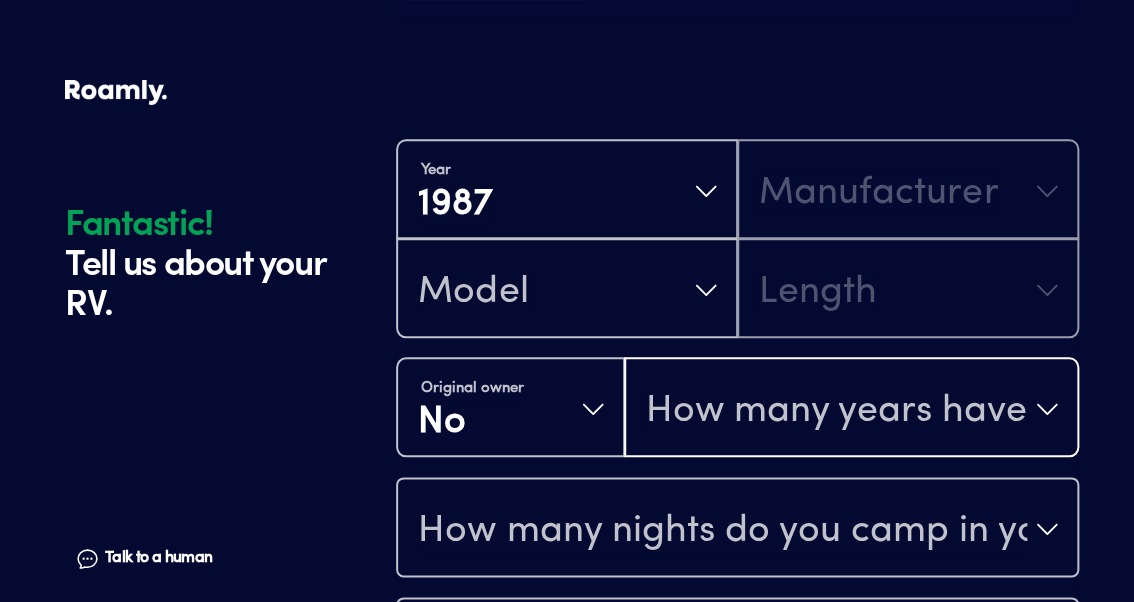 click on "How many years have you owned it?" at bounding box center (836, 411) 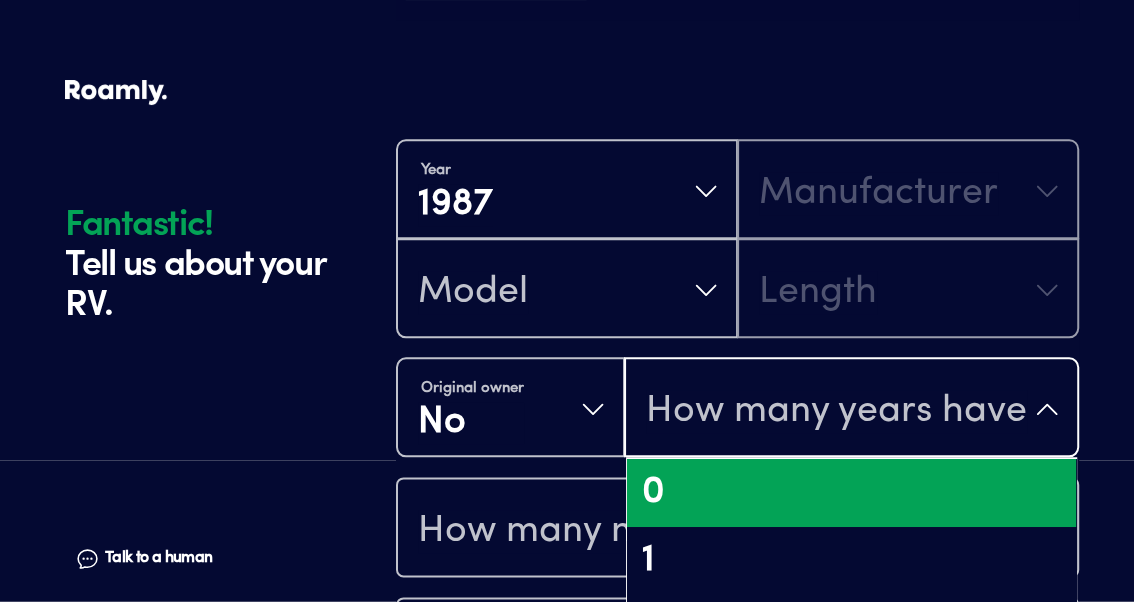 click on "0" at bounding box center [851, 493] 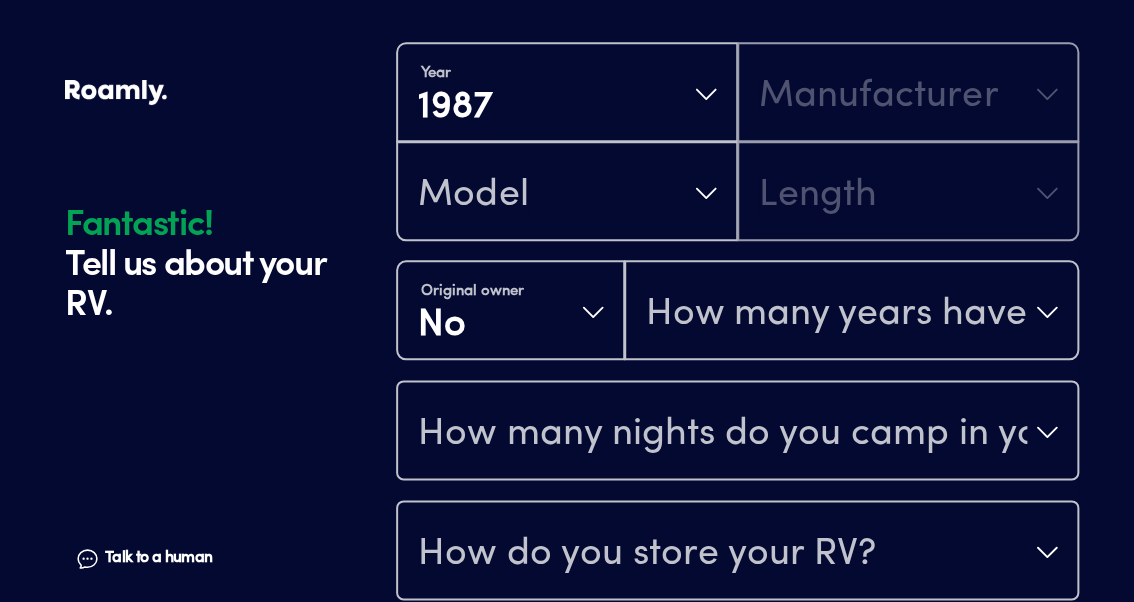 scroll, scrollTop: 715, scrollLeft: 0, axis: vertical 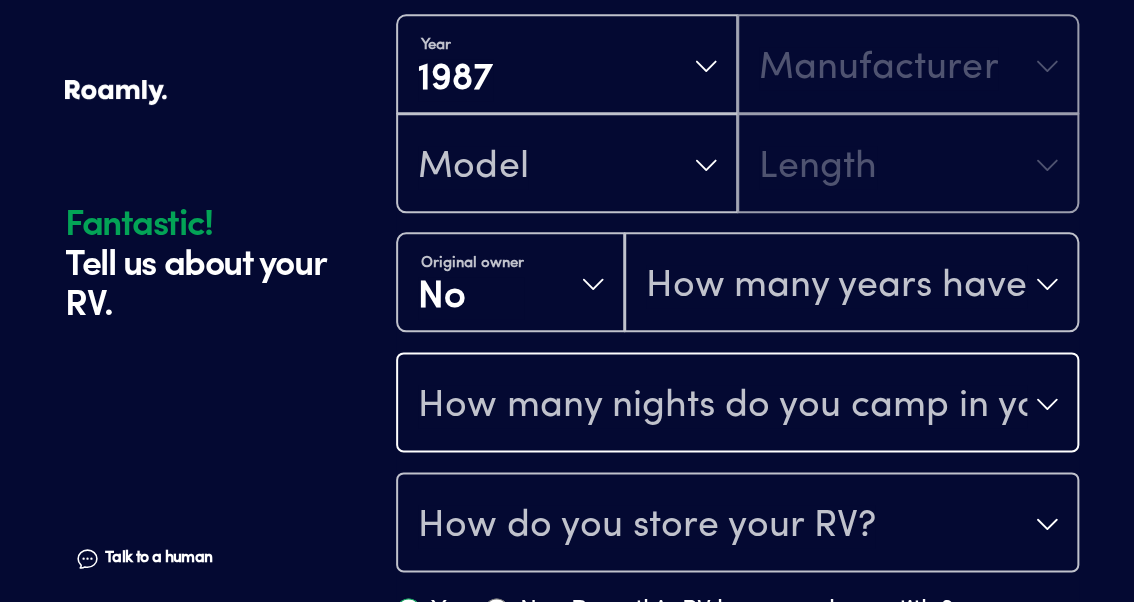 click on "How many nights do you camp in your RV?" at bounding box center [722, 406] 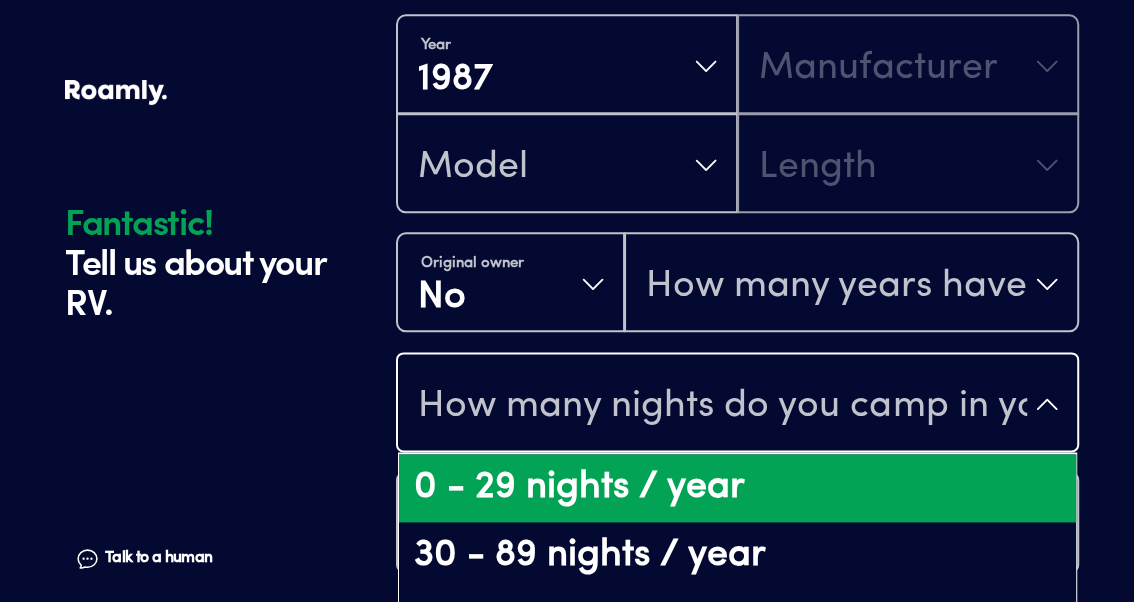 click on "0 - 29 nights / year" at bounding box center [737, 488] 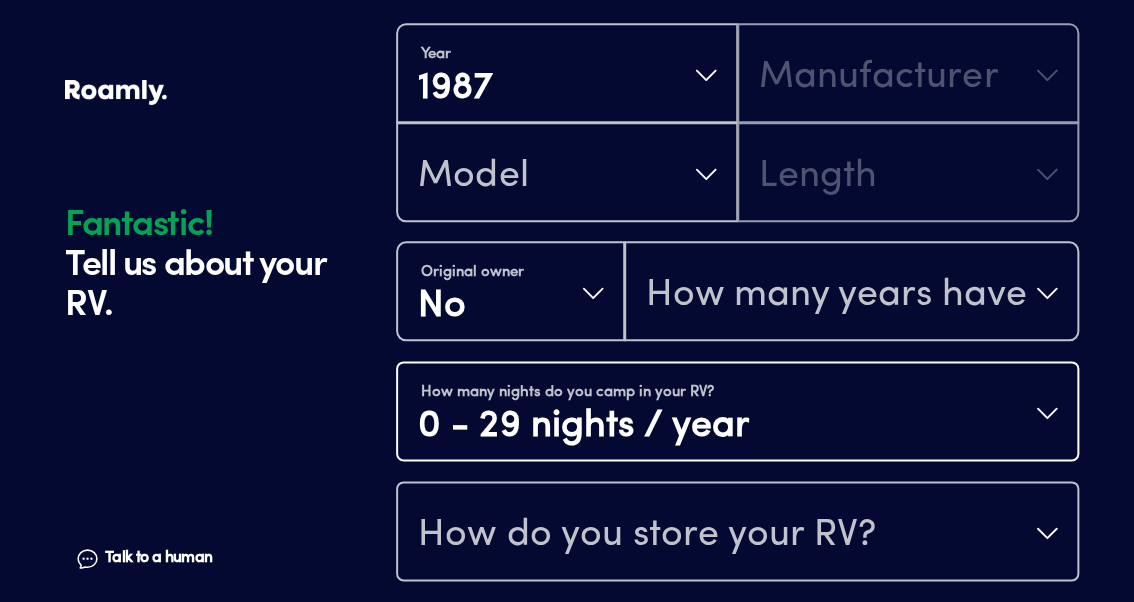scroll, scrollTop: 795, scrollLeft: 0, axis: vertical 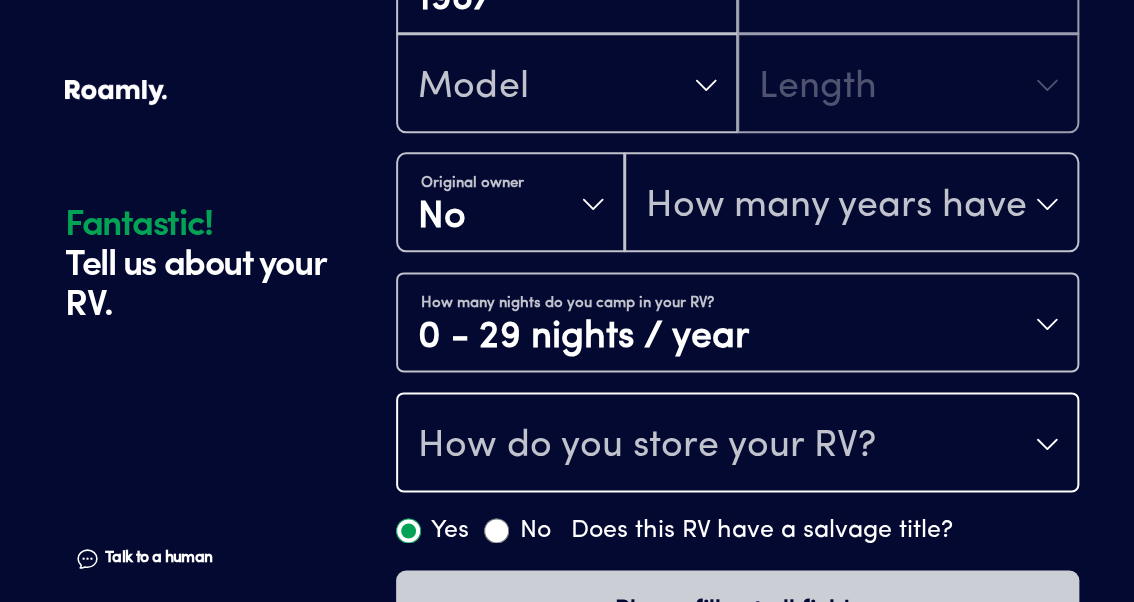 click on "How do you store your RV?" at bounding box center [646, 446] 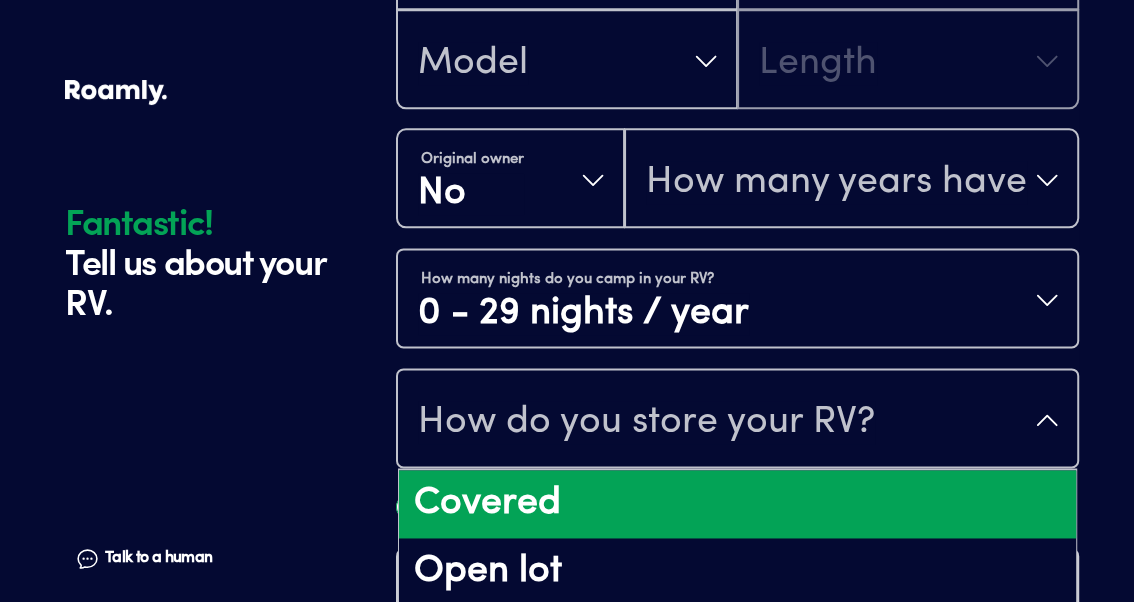 scroll, scrollTop: 24, scrollLeft: 0, axis: vertical 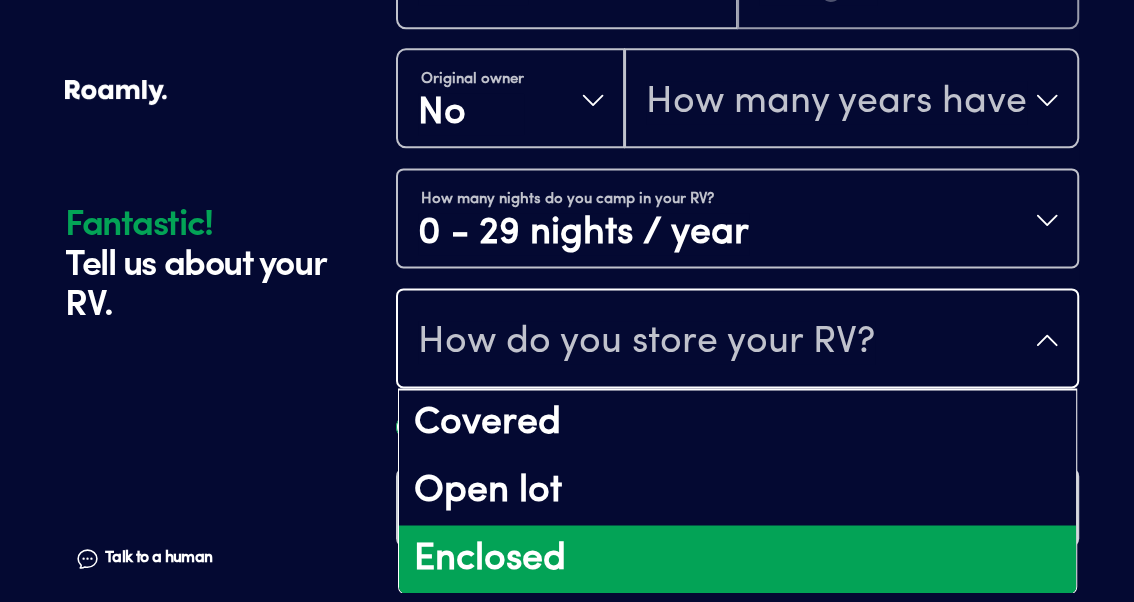click on "Enclosed" at bounding box center (737, 559) 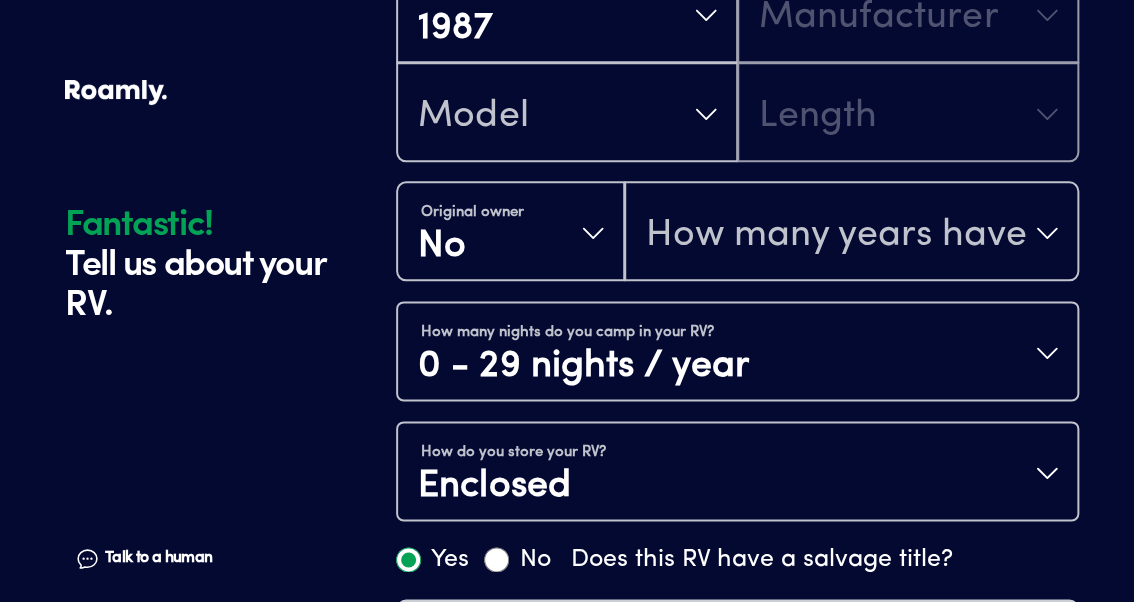 scroll, scrollTop: 795, scrollLeft: 0, axis: vertical 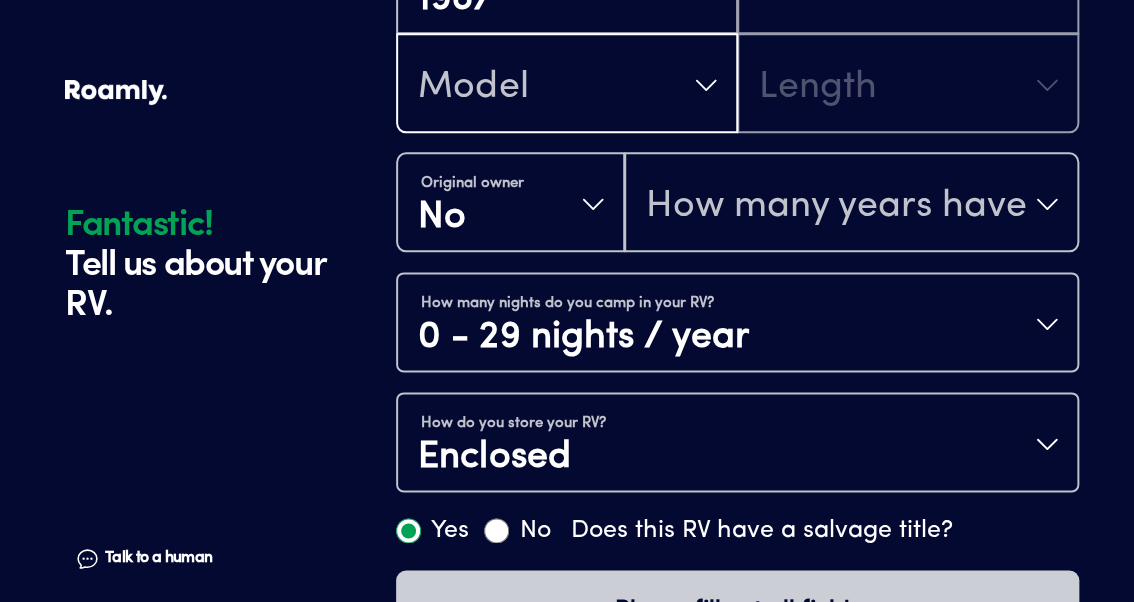 click on "Model" at bounding box center (567, 85) 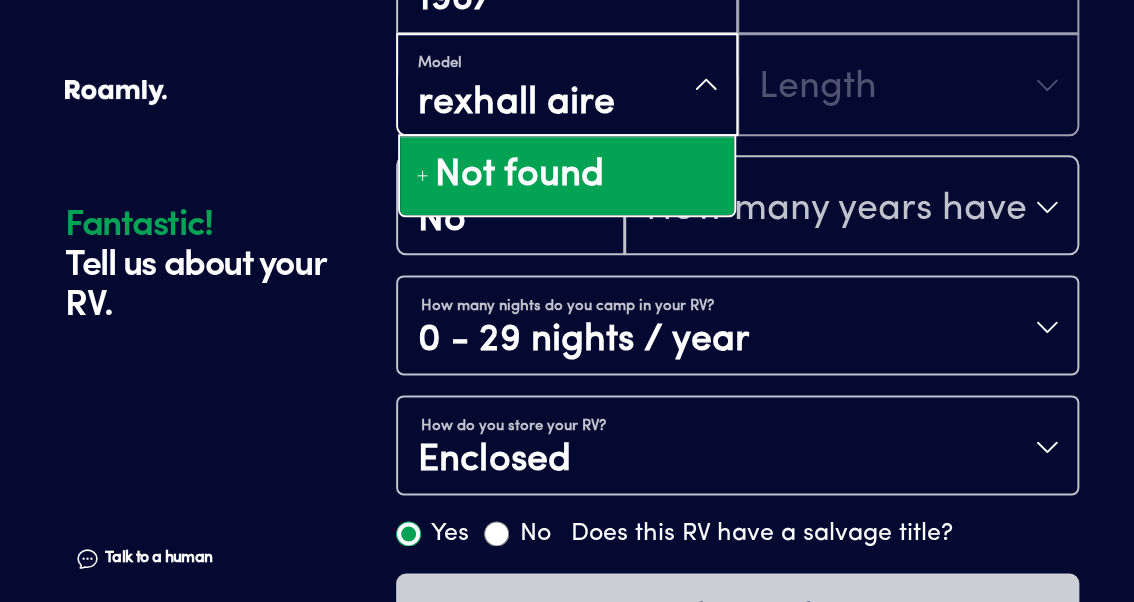 type on "rexhall airex" 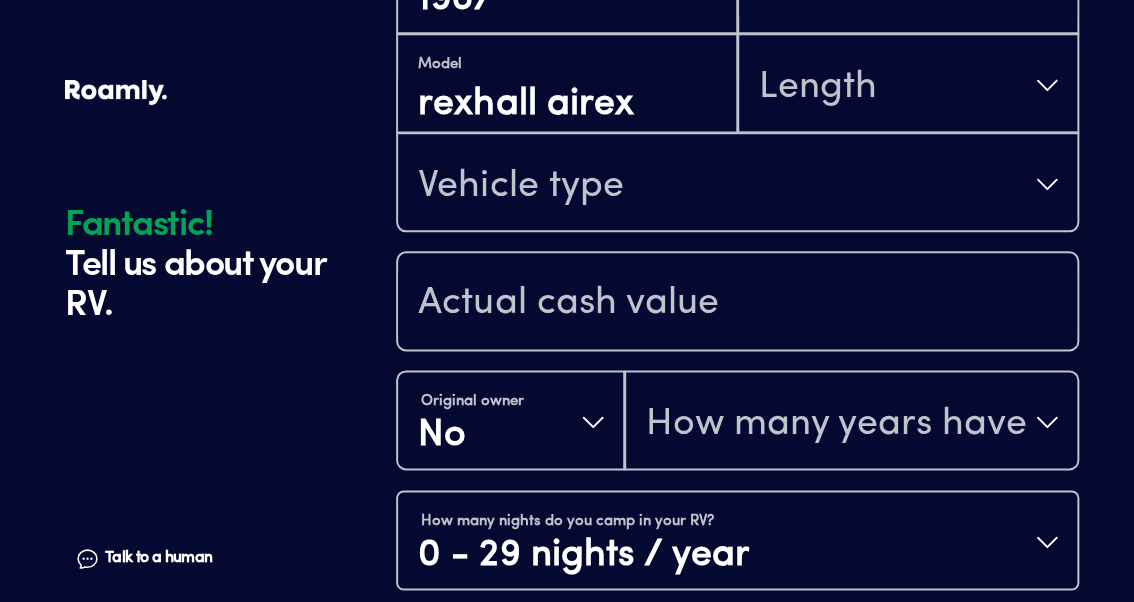 scroll, scrollTop: 0, scrollLeft: 0, axis: both 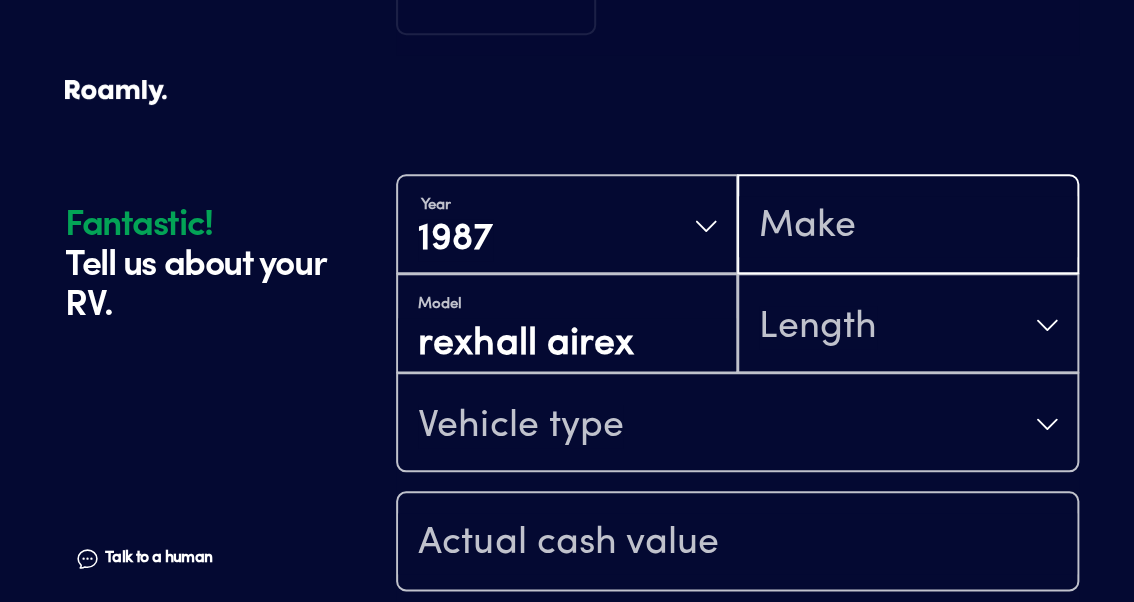 click at bounding box center [908, 226] 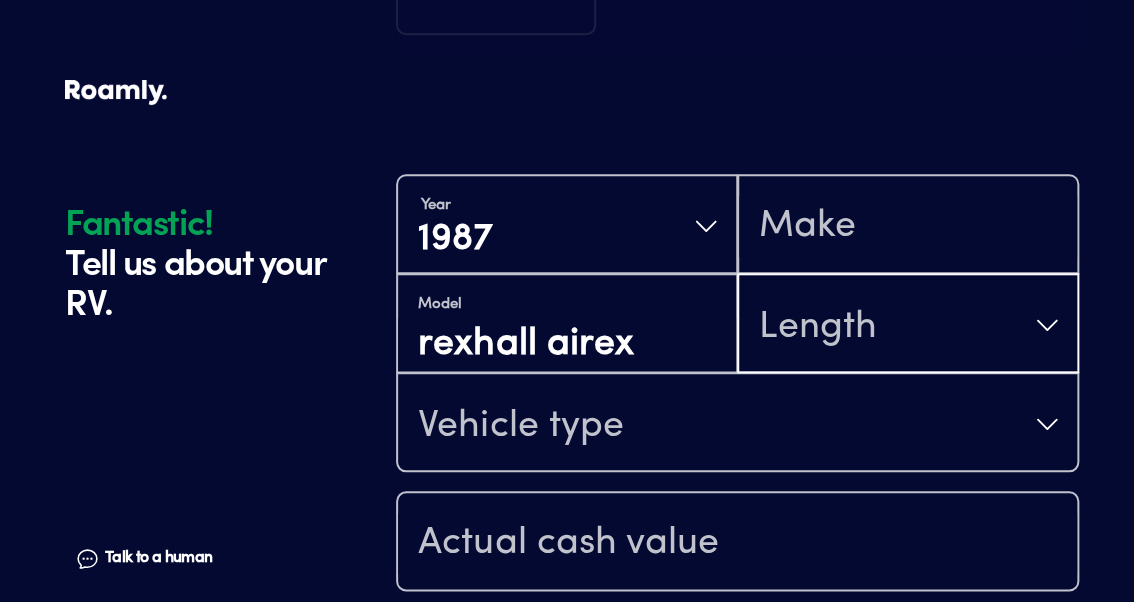 click on "Length" at bounding box center (908, 325) 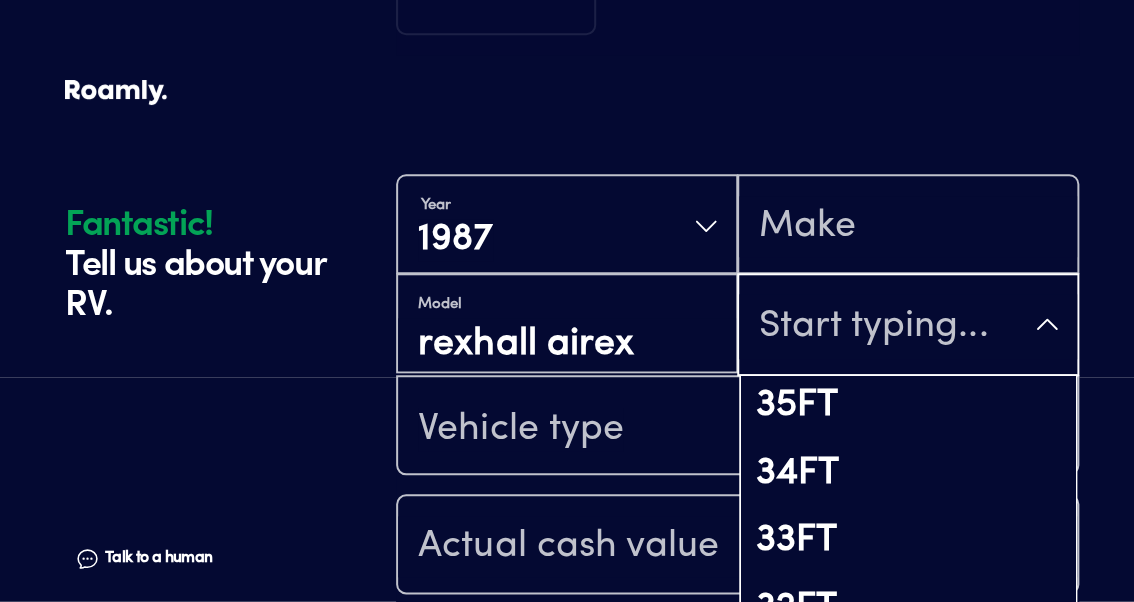 scroll, scrollTop: 720, scrollLeft: 0, axis: vertical 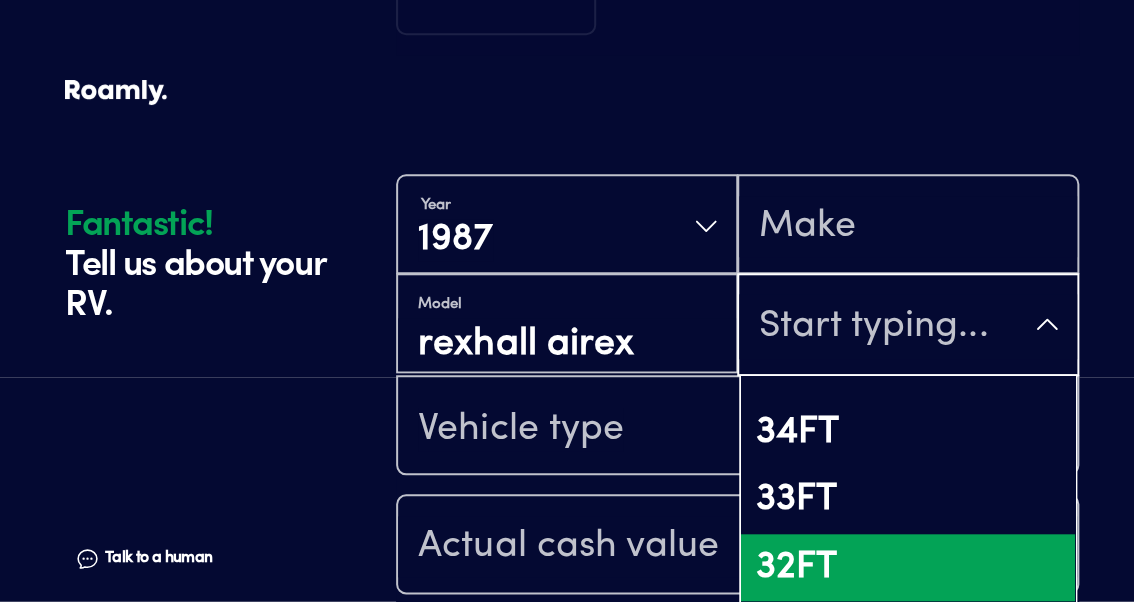 click on "32FT" at bounding box center [908, 568] 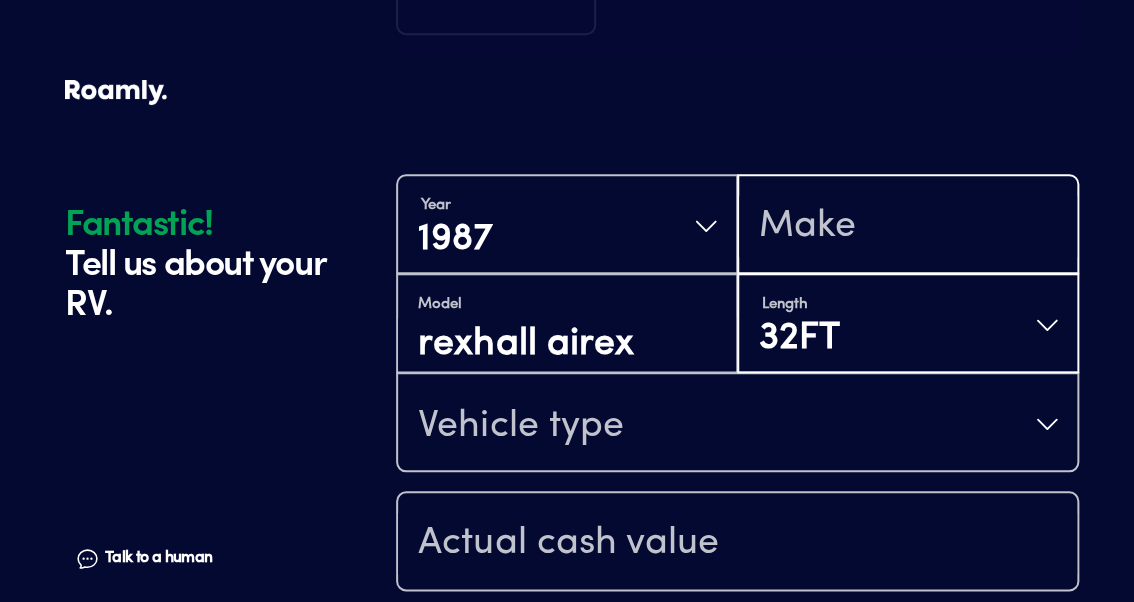click at bounding box center [908, 226] 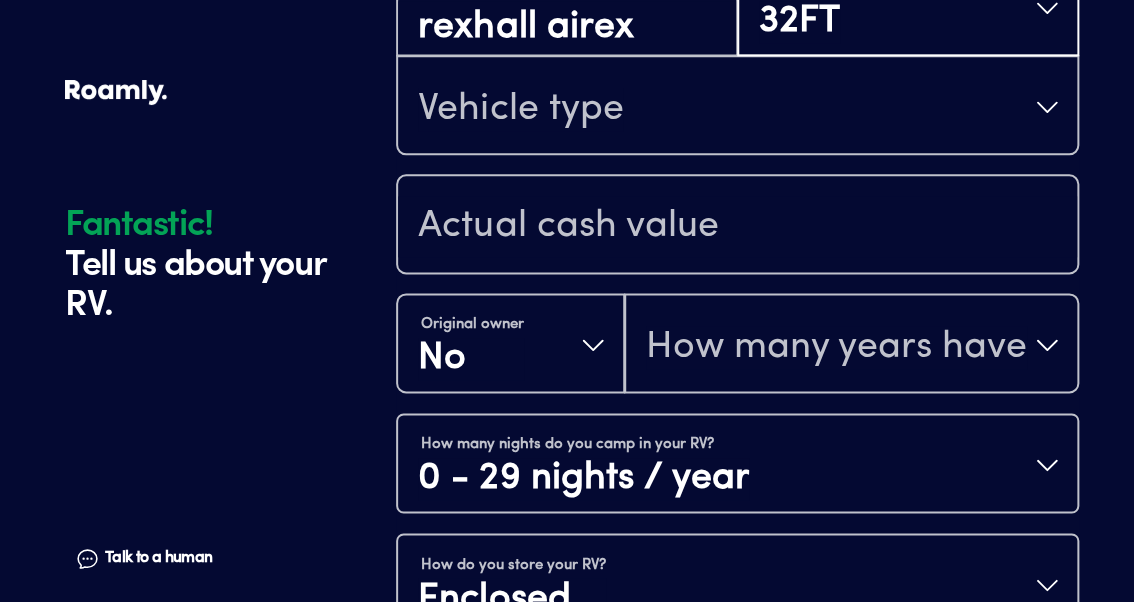 scroll, scrollTop: 875, scrollLeft: 0, axis: vertical 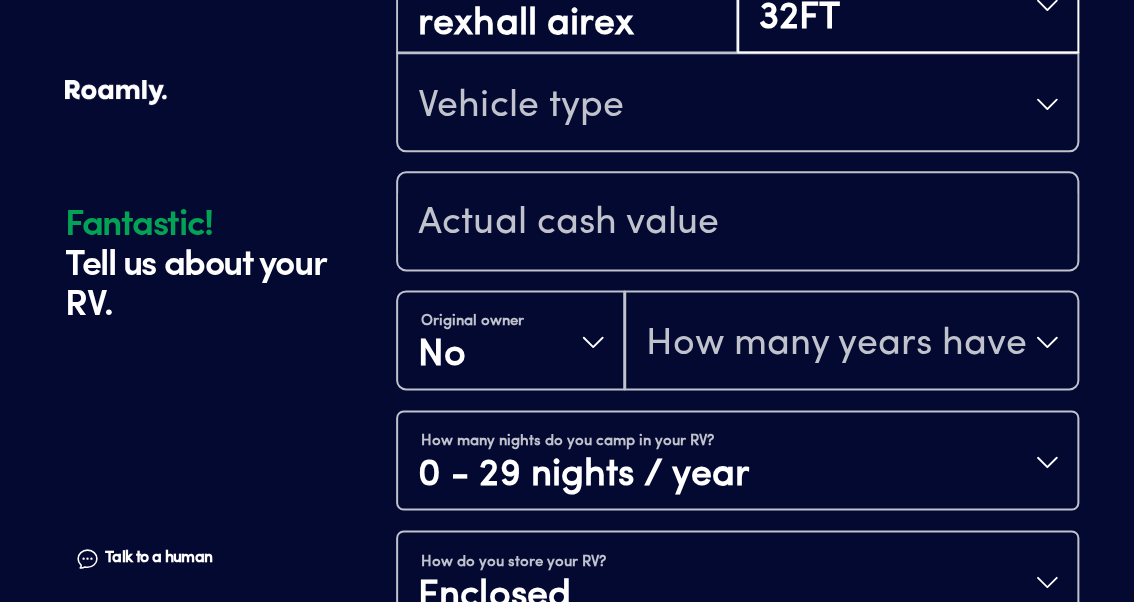 type on "other" 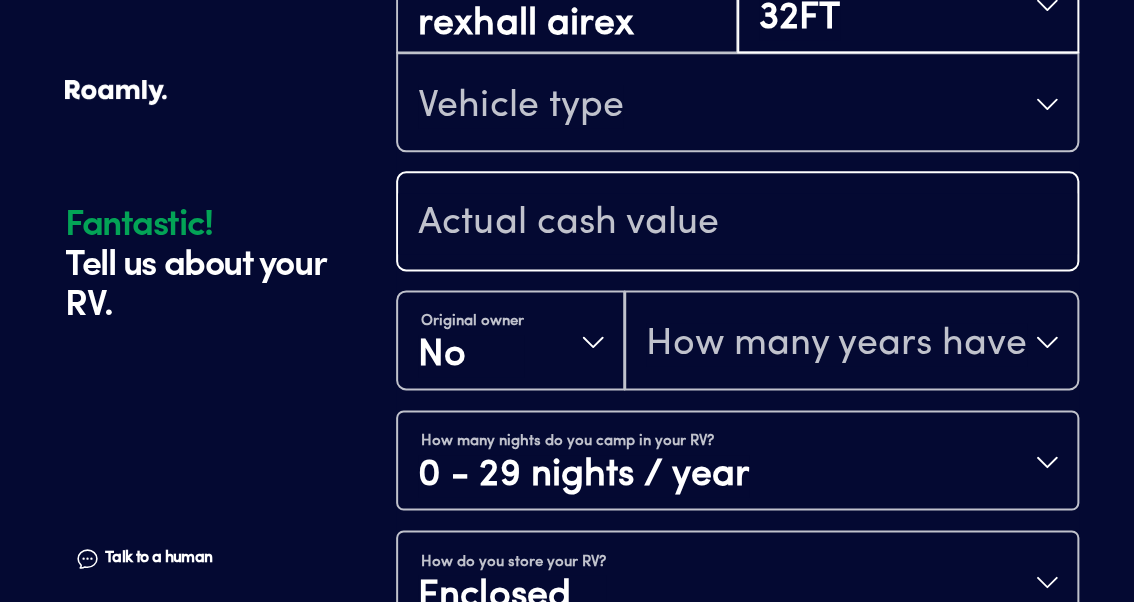 click at bounding box center [737, 223] 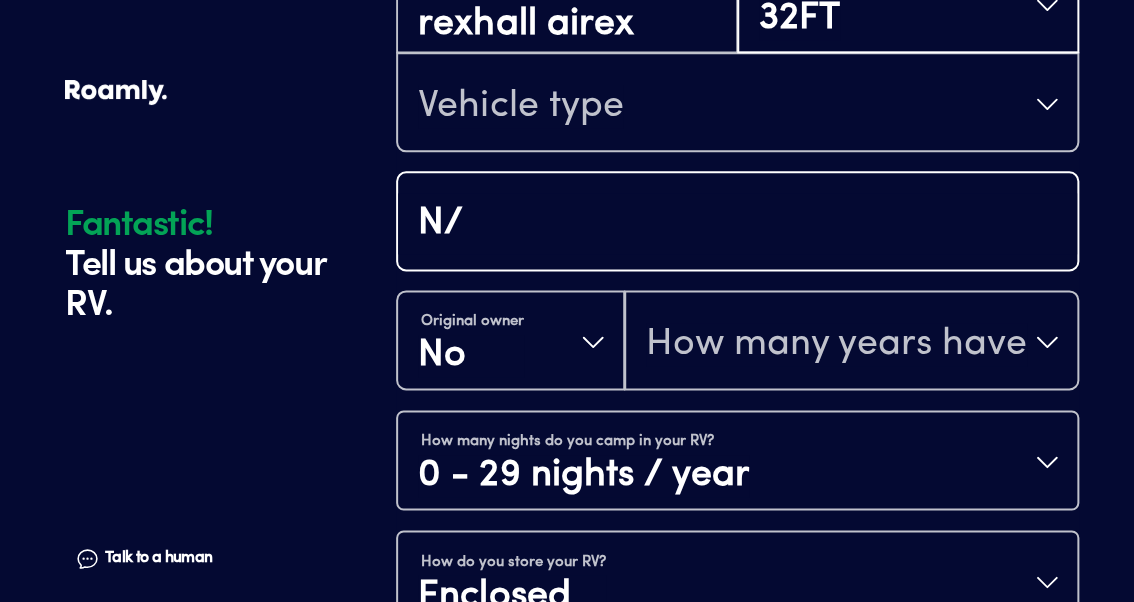 type on "N" 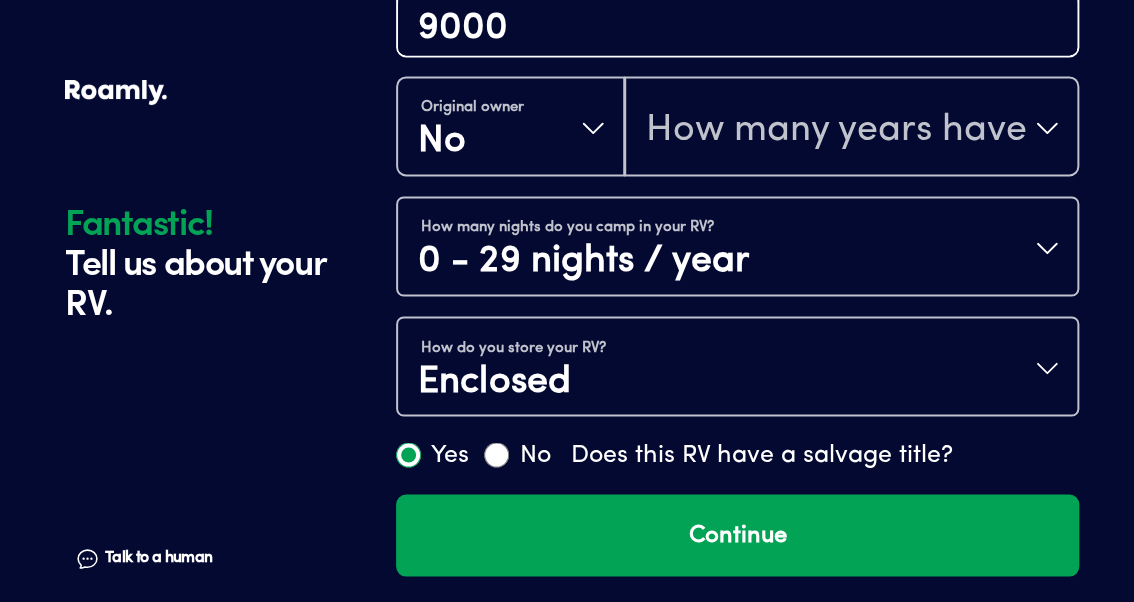 scroll, scrollTop: 1092, scrollLeft: 0, axis: vertical 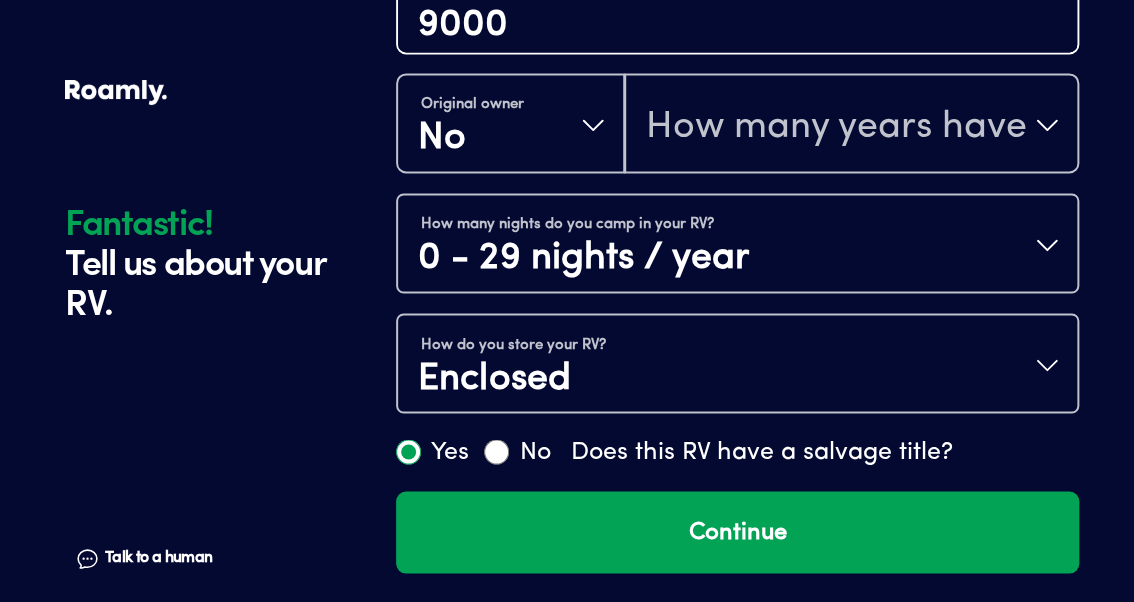 type on "9000" 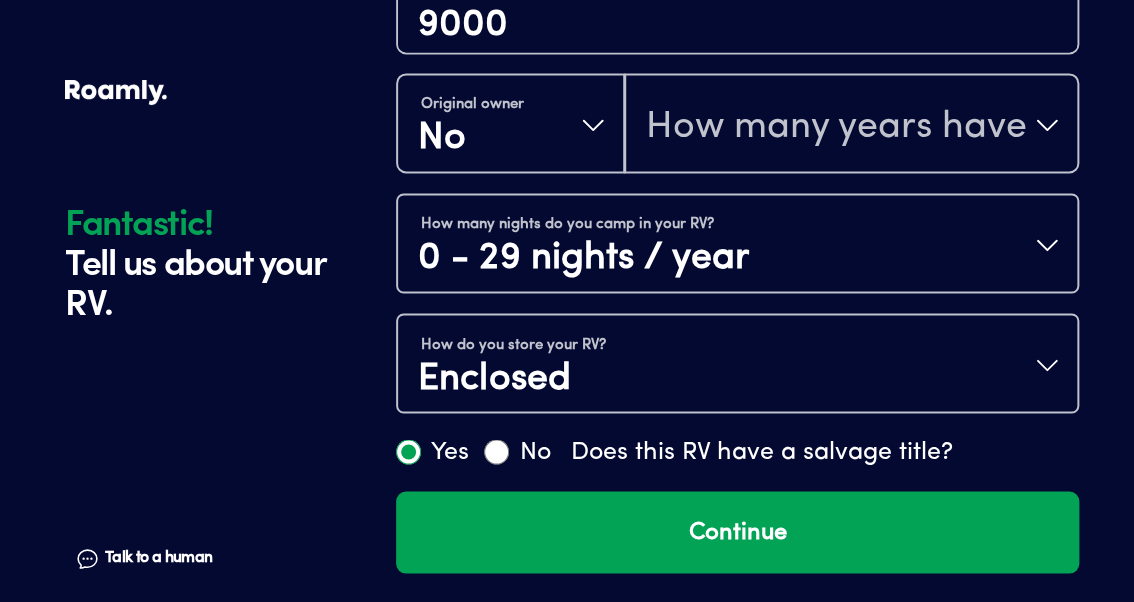 click on "Yes" at bounding box center (408, 451) 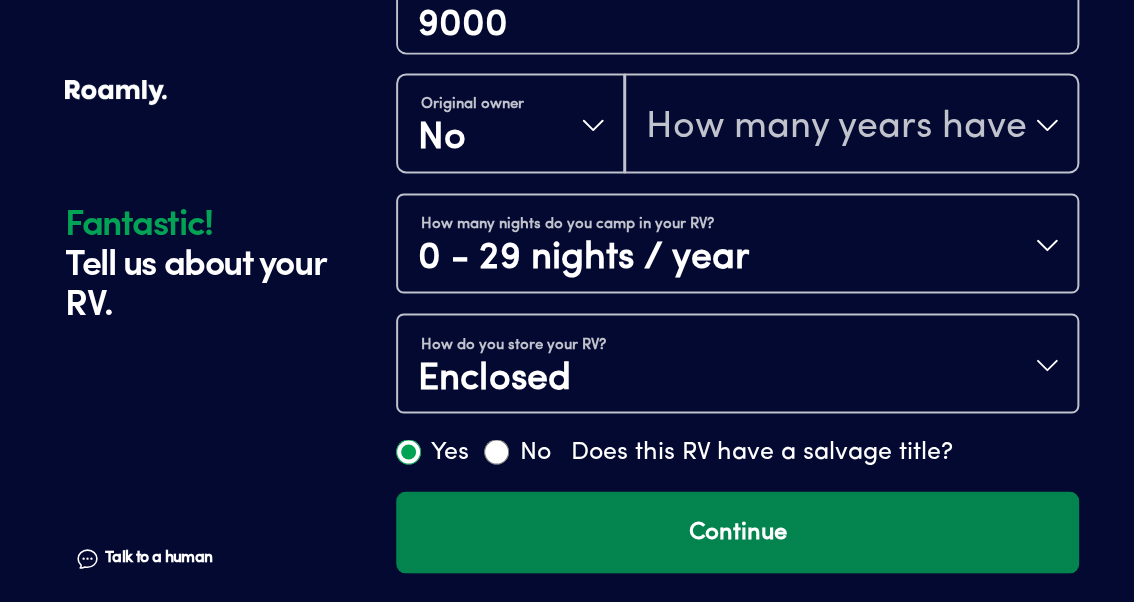 click on "Continue" at bounding box center (737, 532) 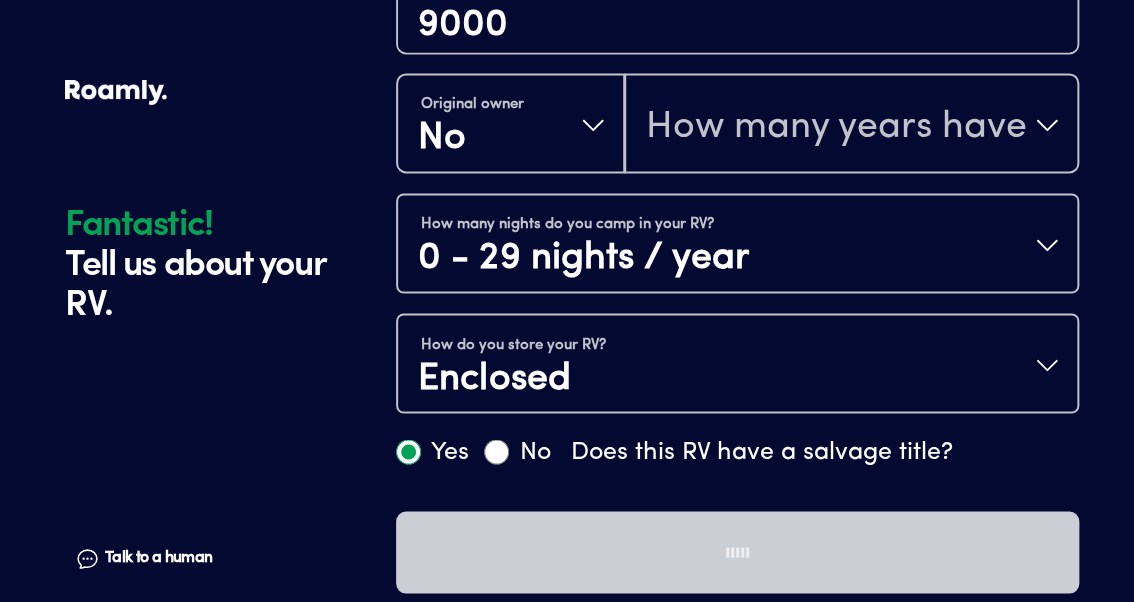 scroll, scrollTop: 1092, scrollLeft: 0, axis: vertical 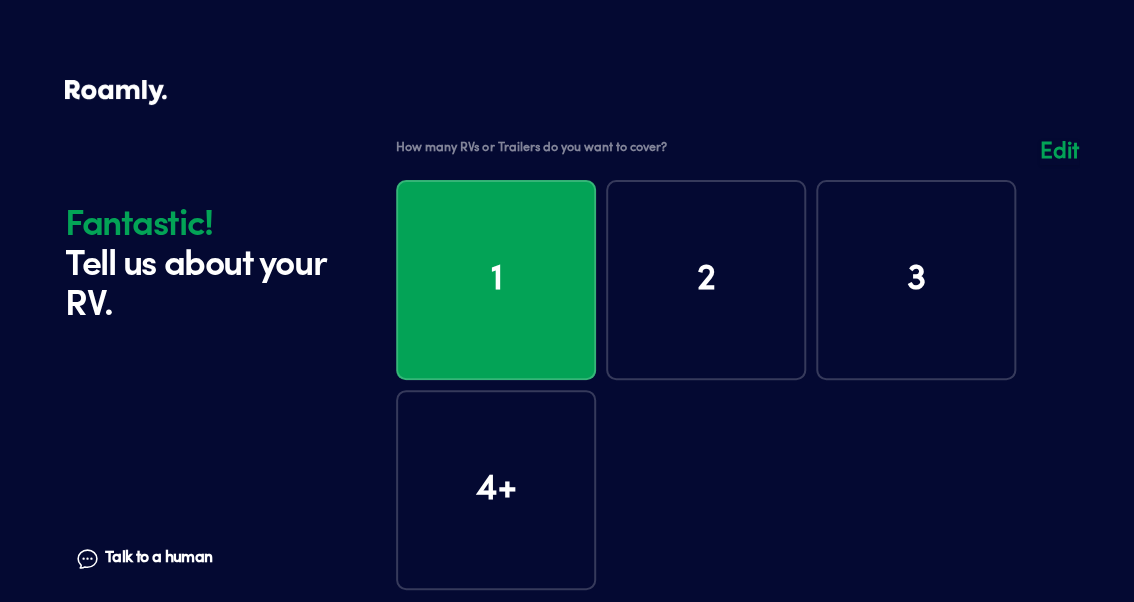 click at bounding box center (737, 375) 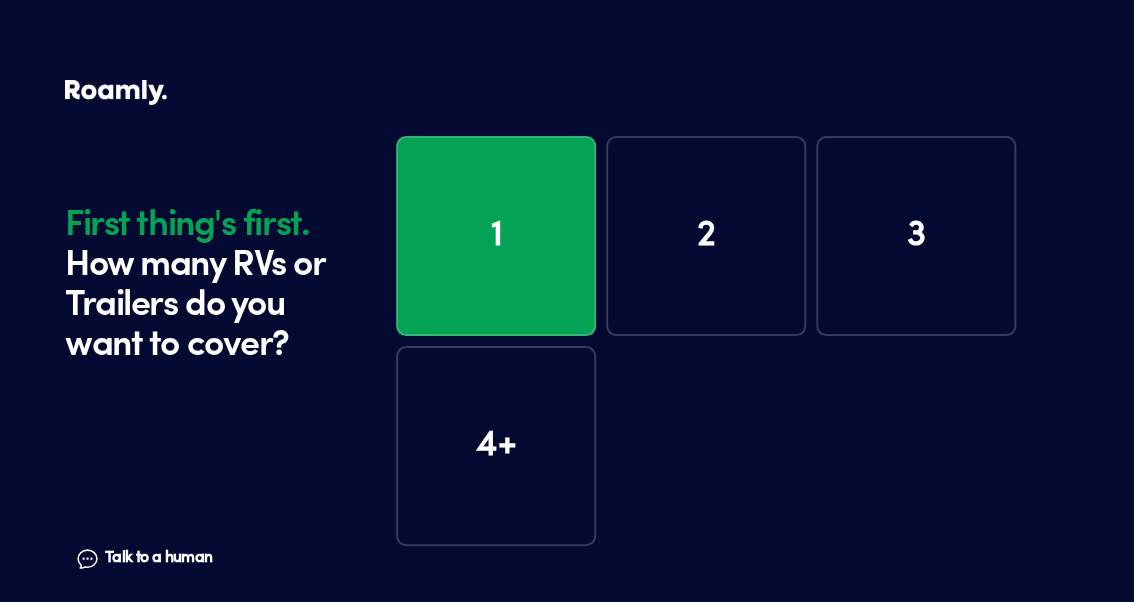scroll, scrollTop: 0, scrollLeft: 0, axis: both 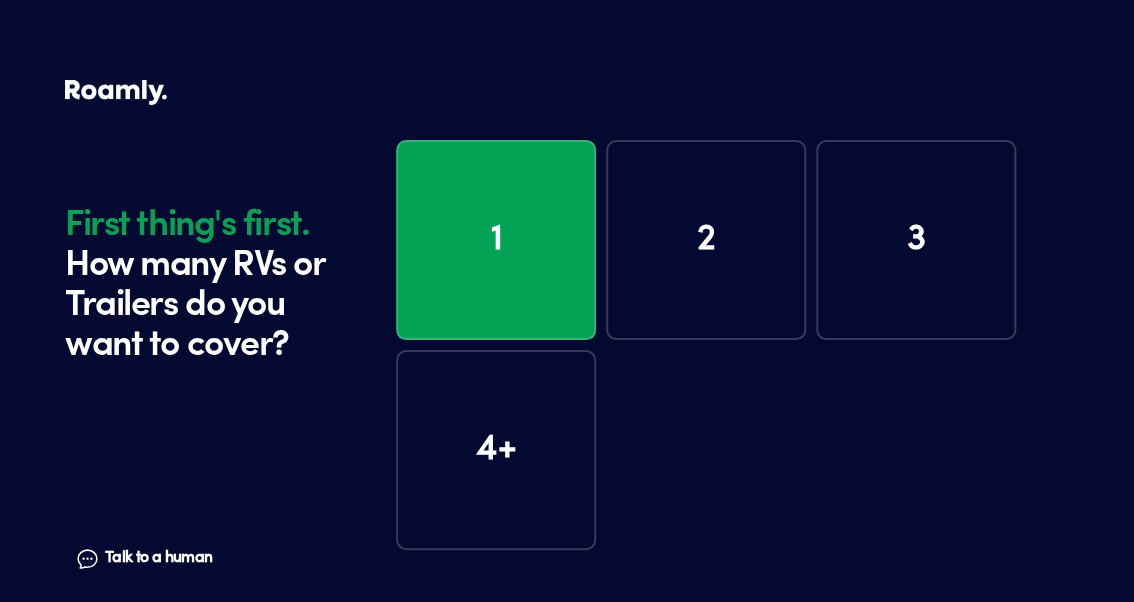 click on "1" at bounding box center (496, 240) 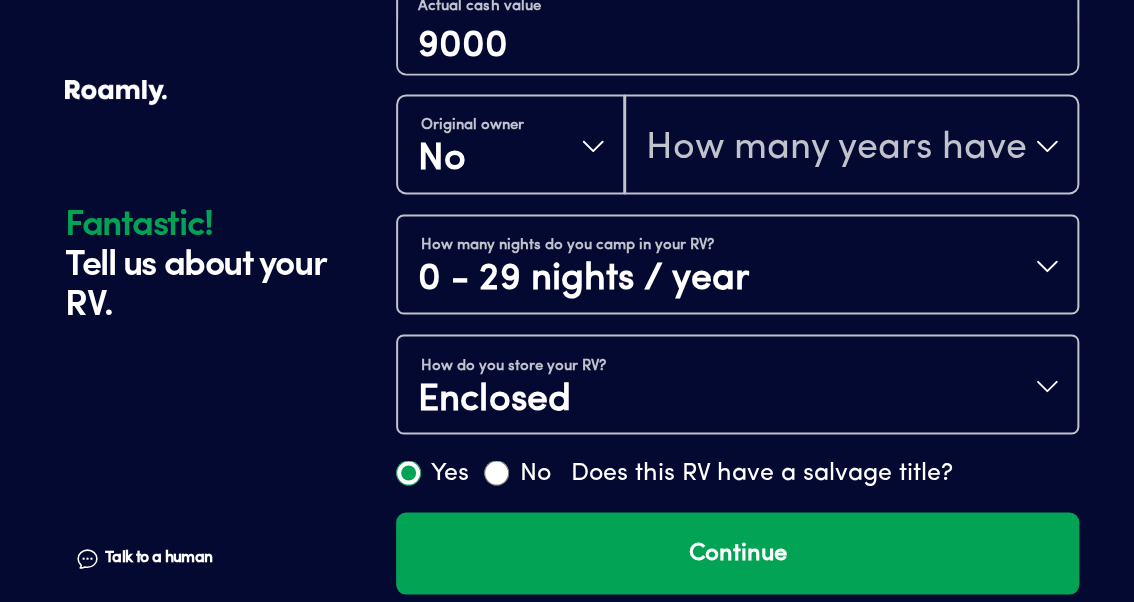 scroll, scrollTop: 1092, scrollLeft: 0, axis: vertical 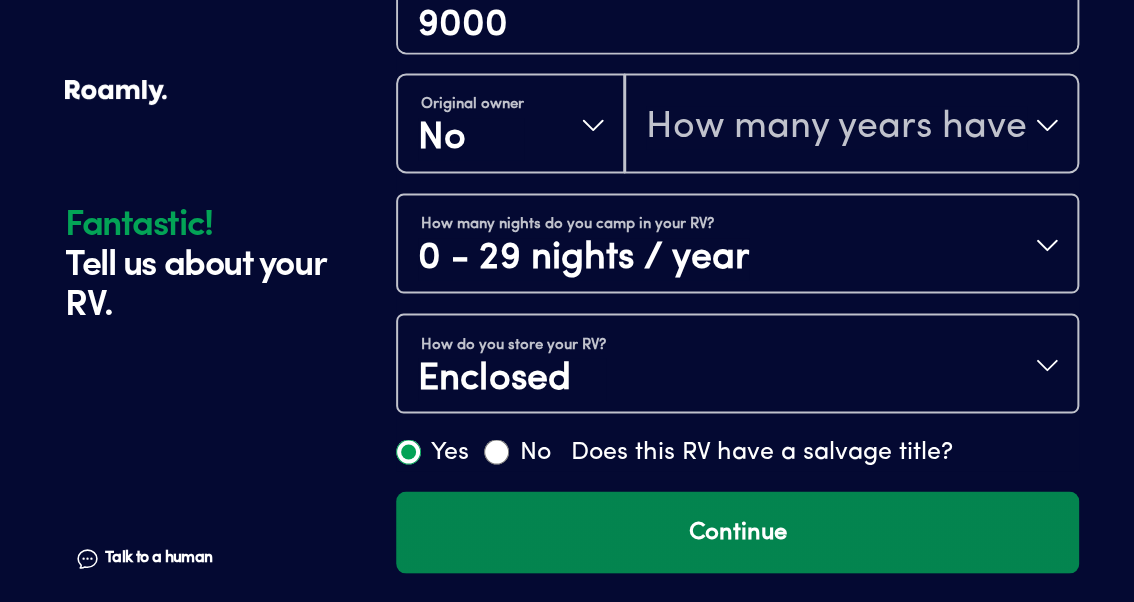 click on "Continue" at bounding box center [737, 532] 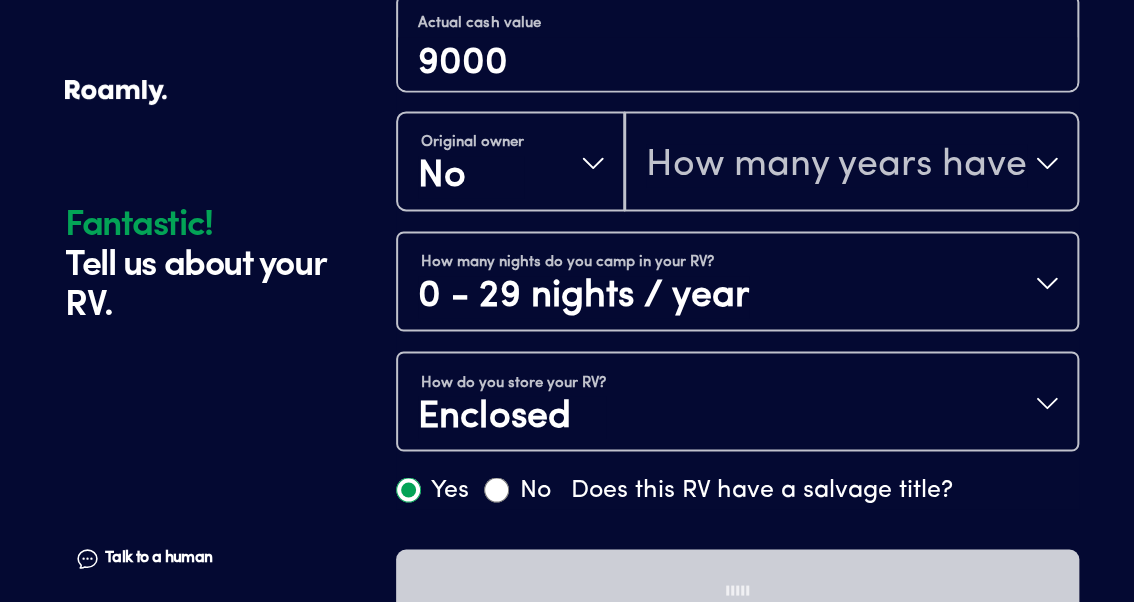 scroll, scrollTop: 1092, scrollLeft: 0, axis: vertical 